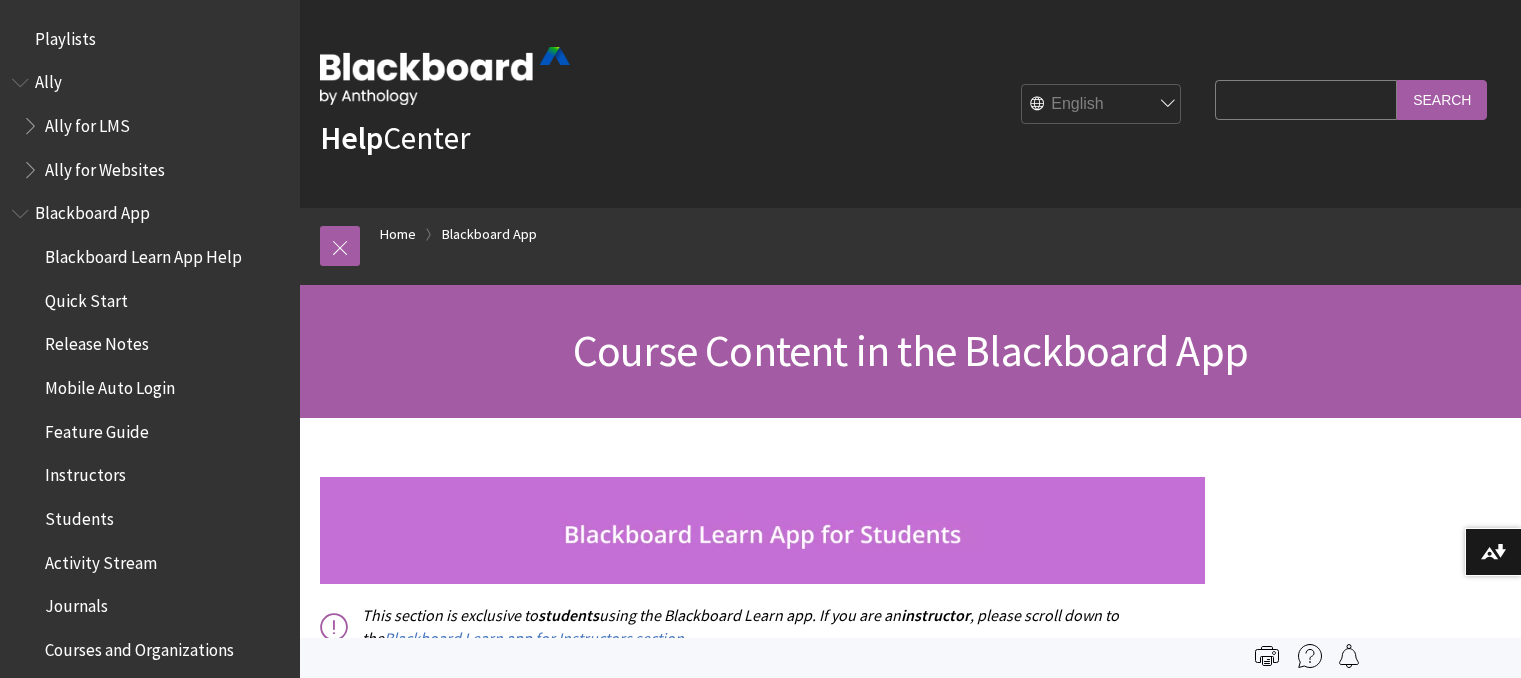 scroll, scrollTop: 166, scrollLeft: 0, axis: vertical 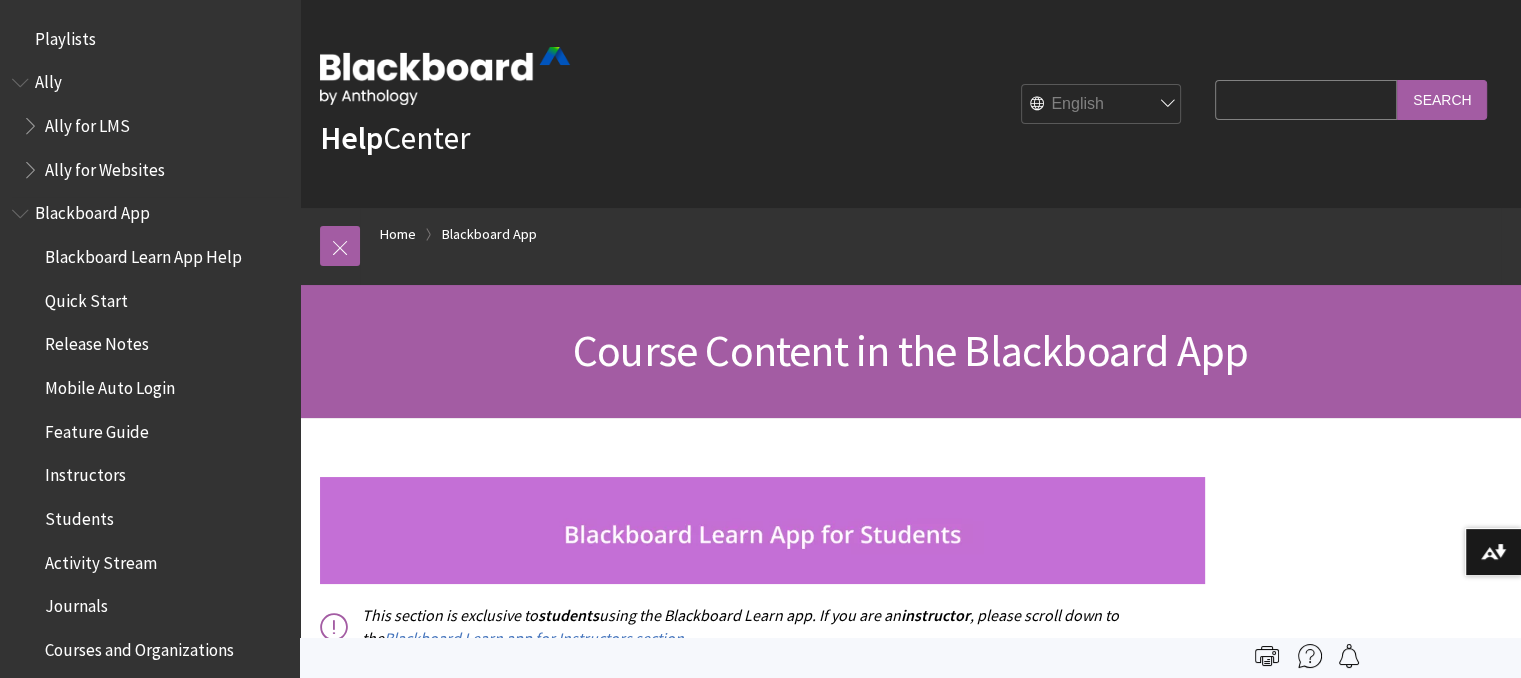 click on "Students" at bounding box center (79, 515) 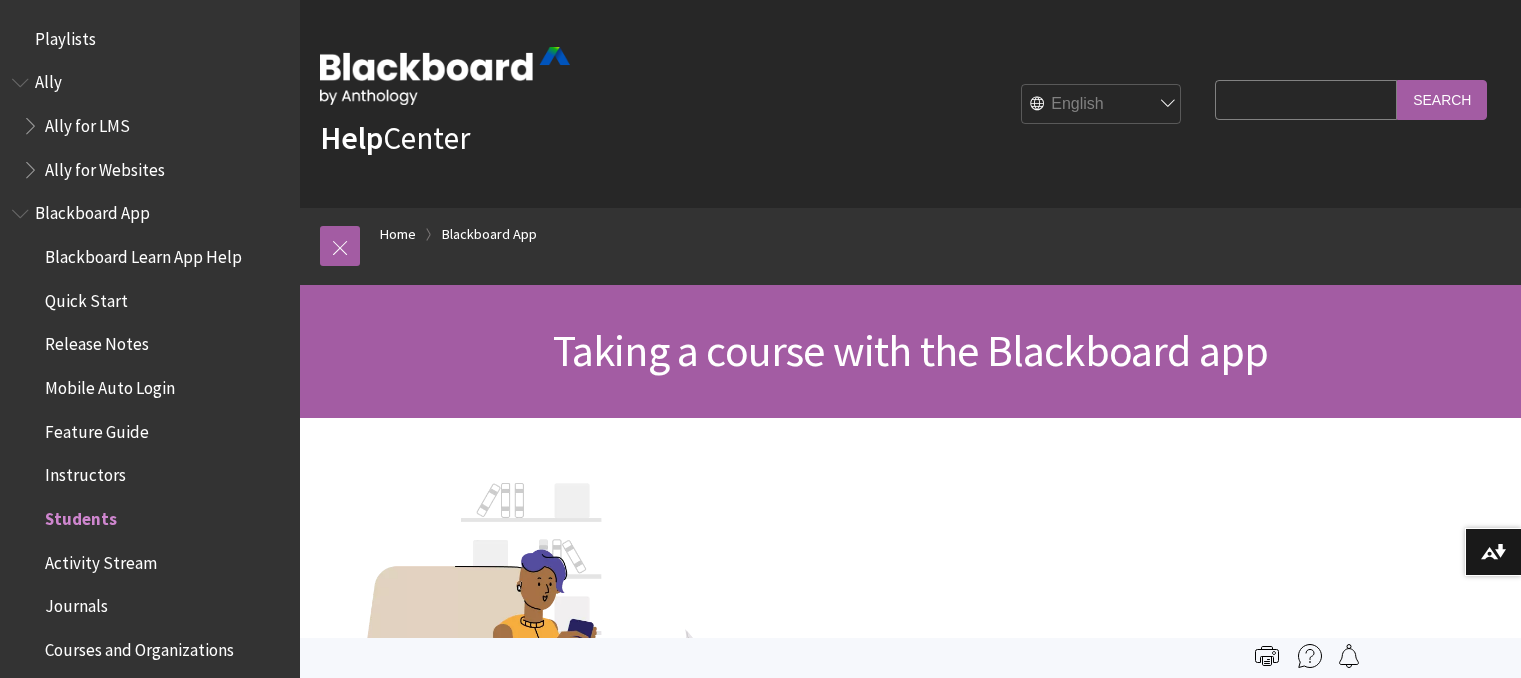 scroll, scrollTop: 0, scrollLeft: 0, axis: both 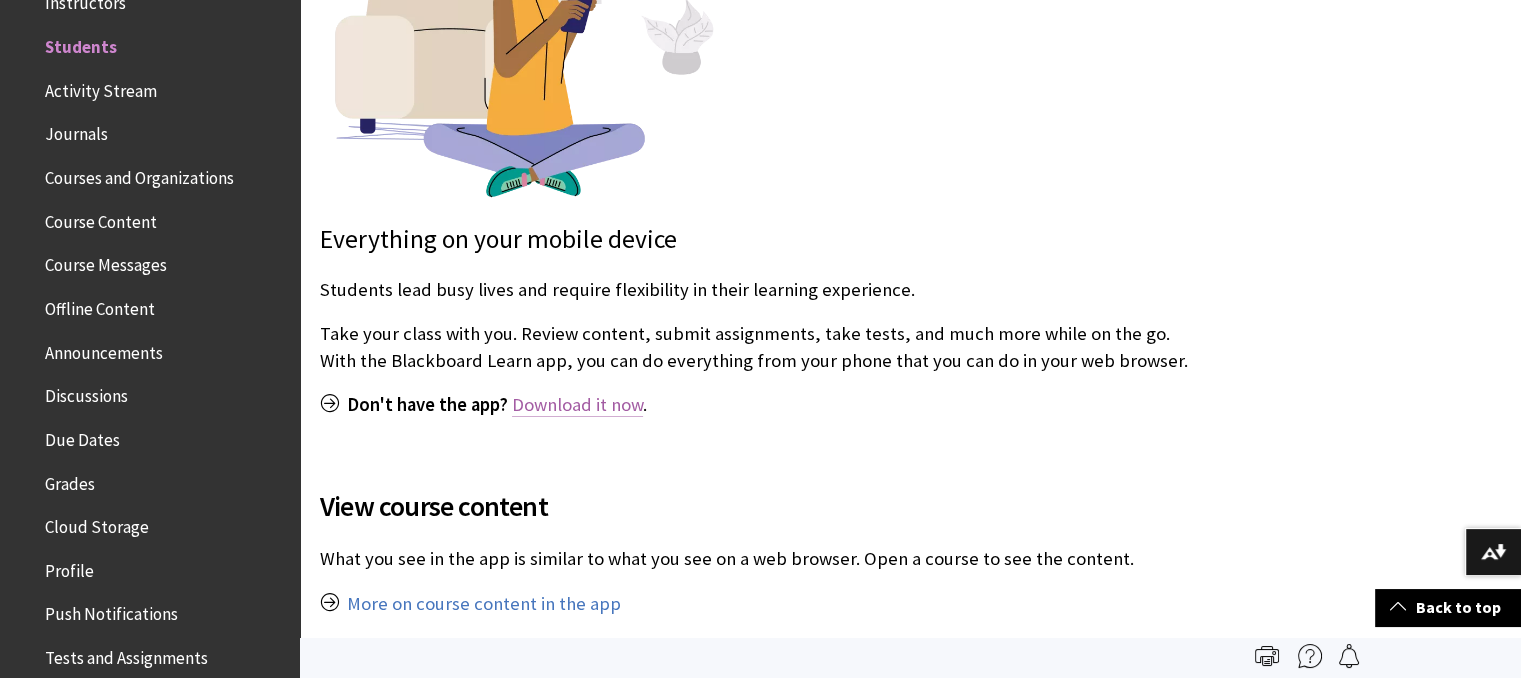 click on "Download it now" at bounding box center (577, 405) 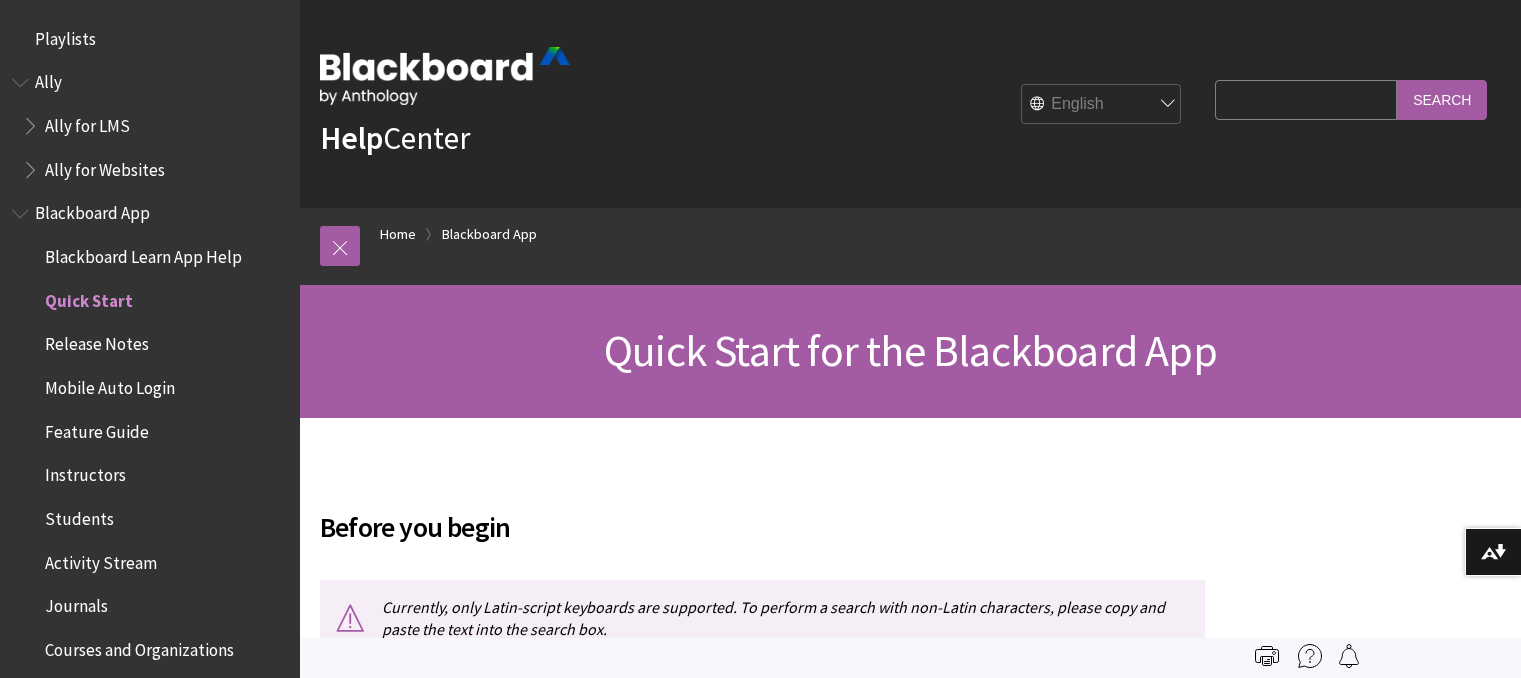 scroll, scrollTop: 0, scrollLeft: 0, axis: both 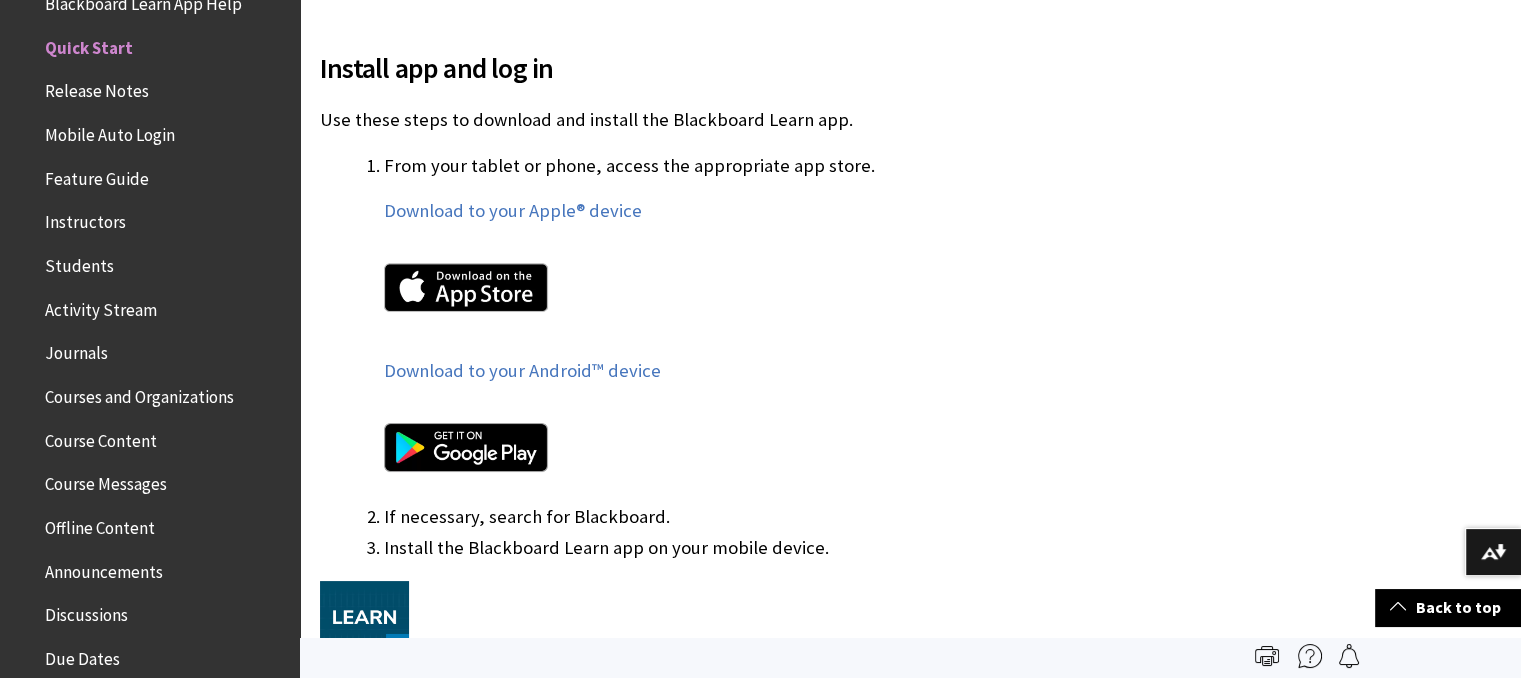 click at bounding box center (466, 287) 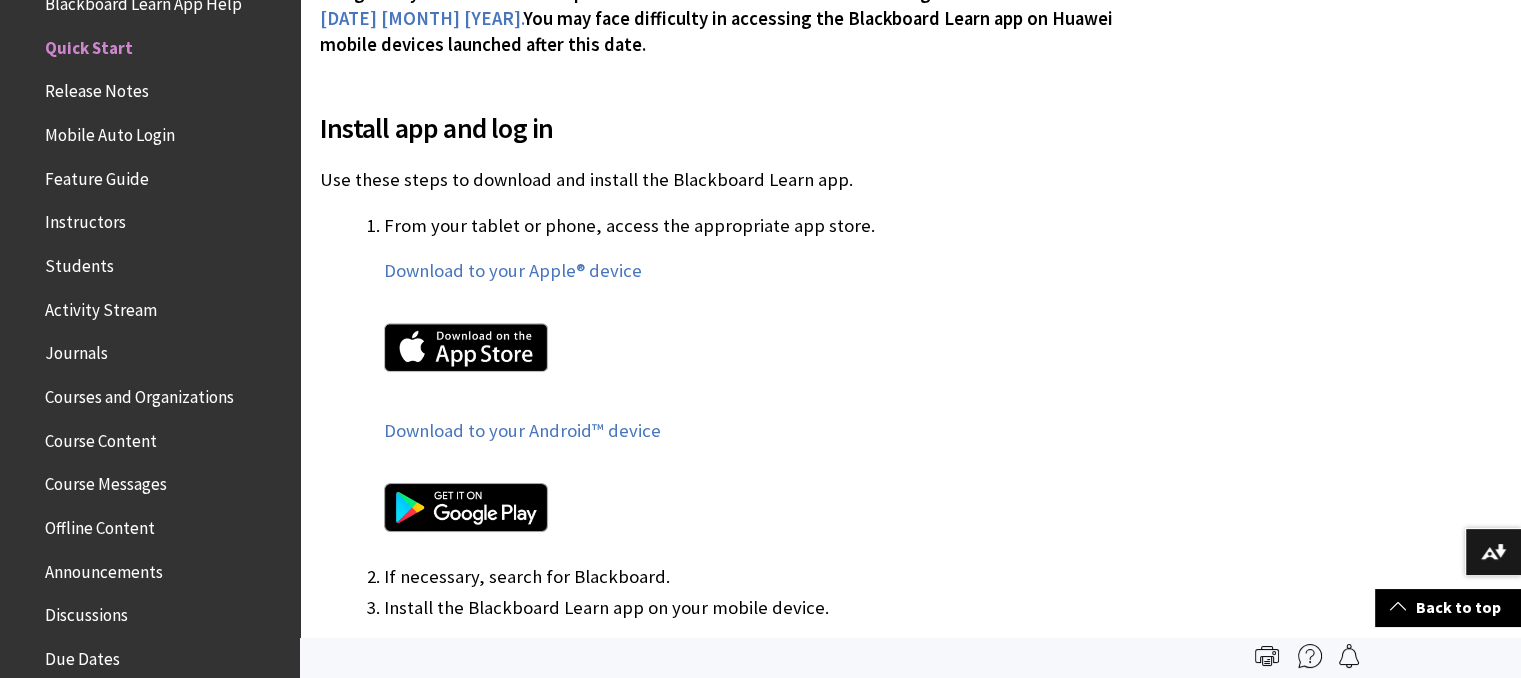 scroll, scrollTop: 984, scrollLeft: 0, axis: vertical 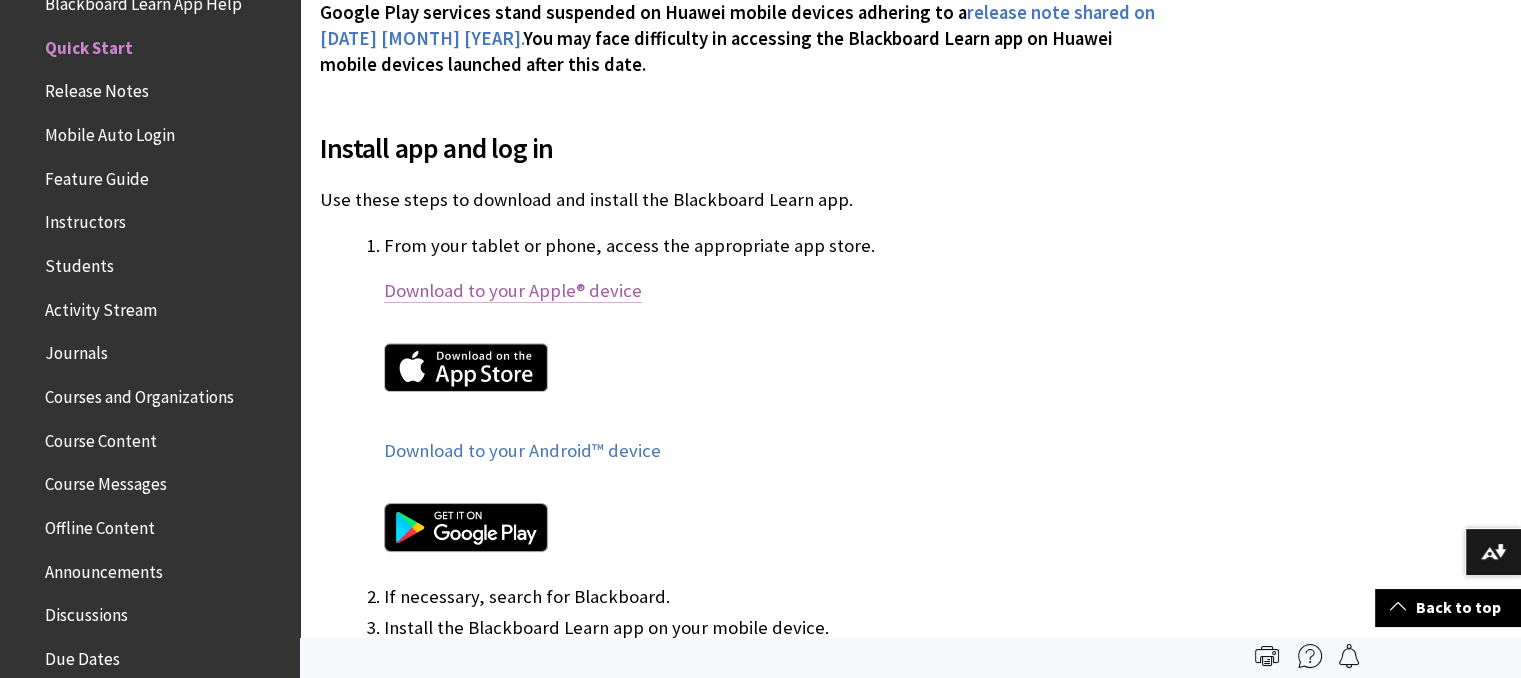 click on "Download to your Apple® device" at bounding box center [513, 291] 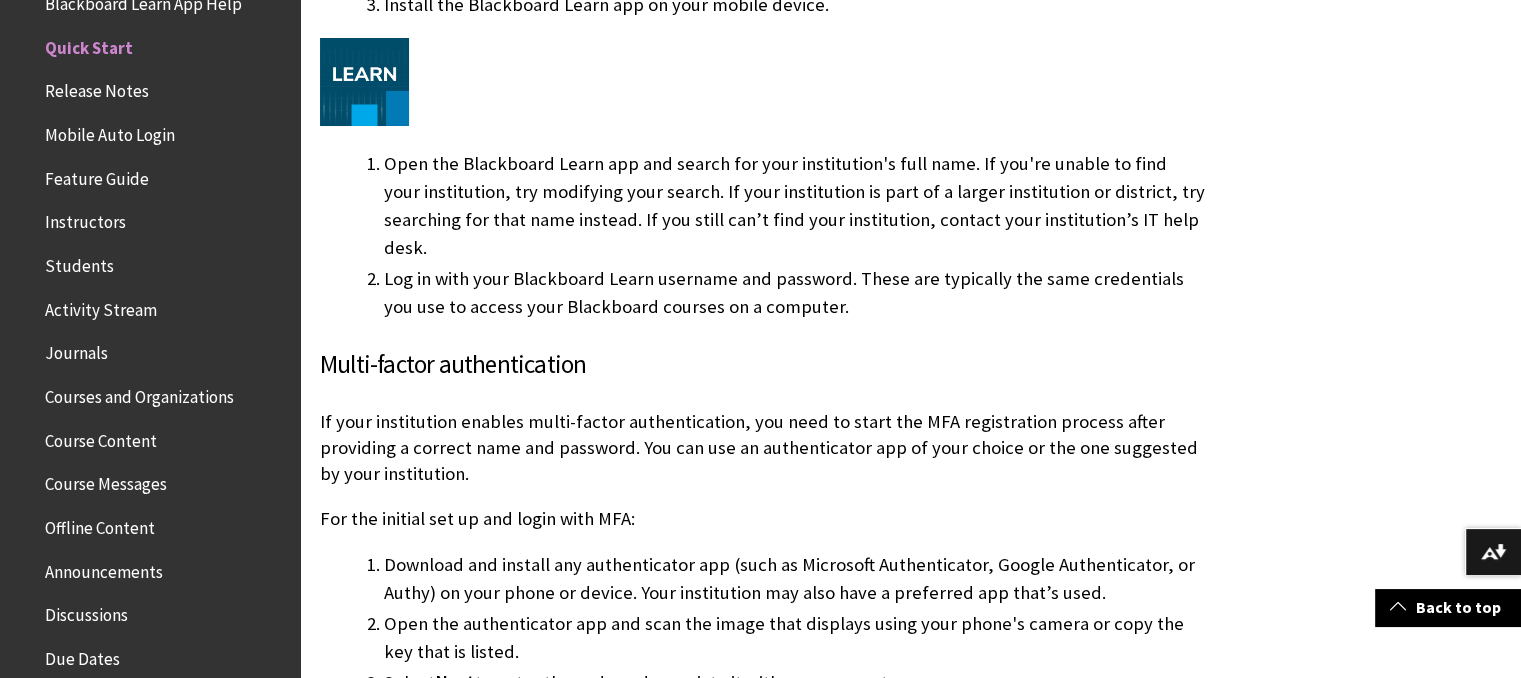 scroll, scrollTop: 1608, scrollLeft: 0, axis: vertical 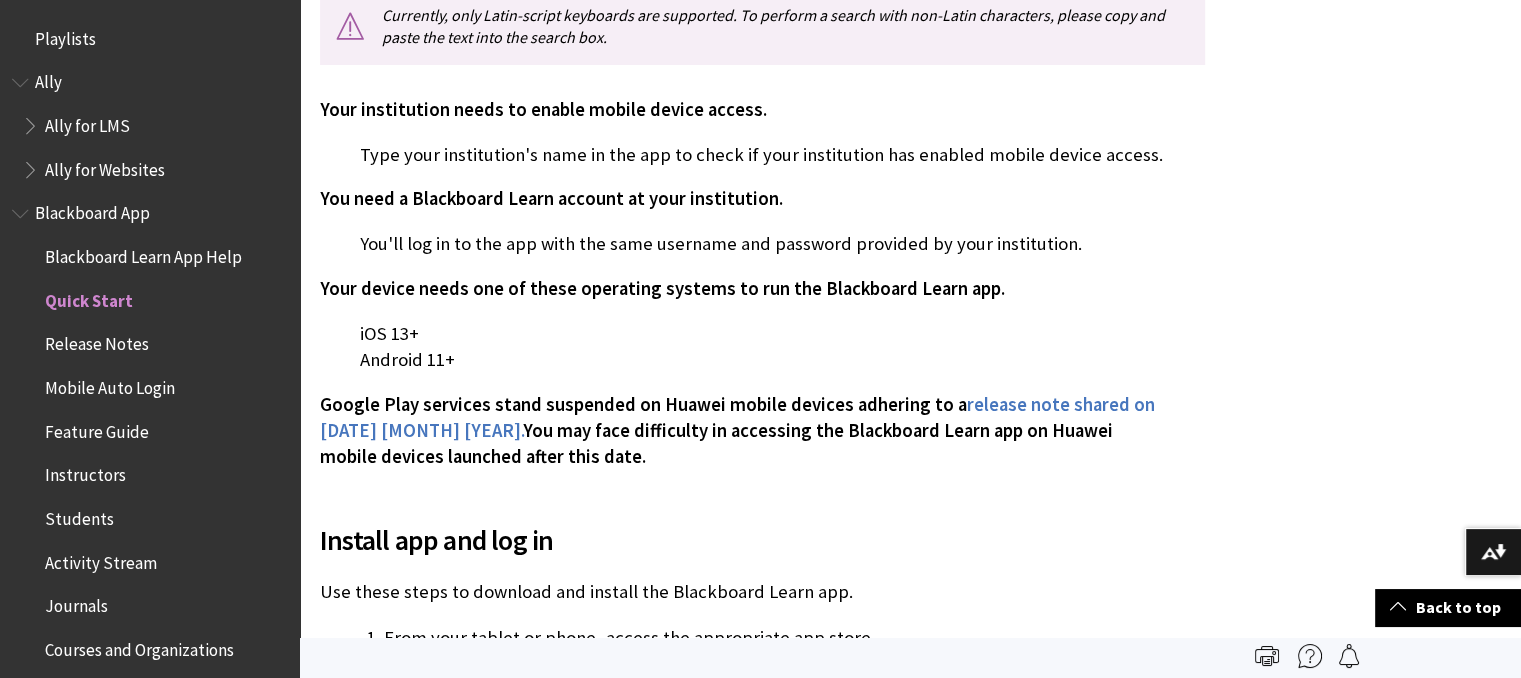click on "Before you begin iOS 13+" at bounding box center (910, 1560) 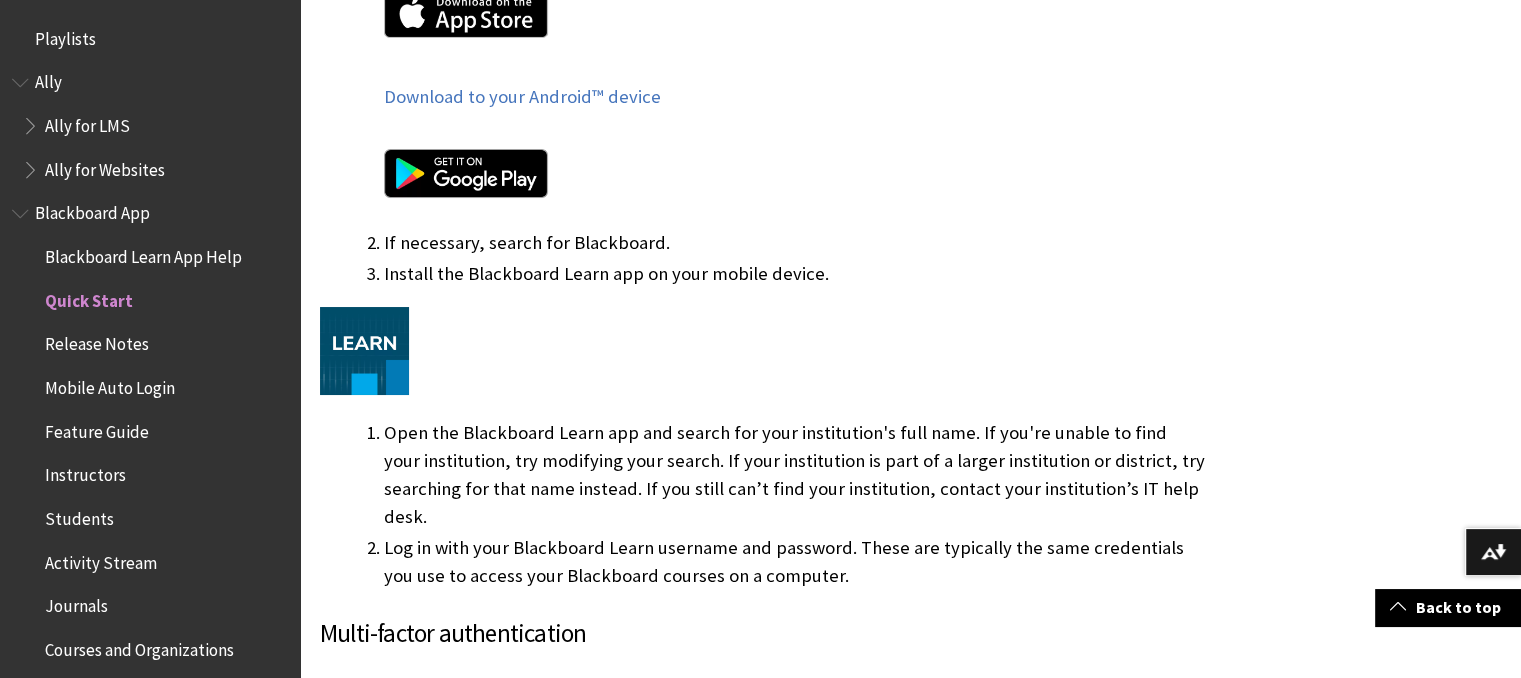 scroll, scrollTop: 1344, scrollLeft: 0, axis: vertical 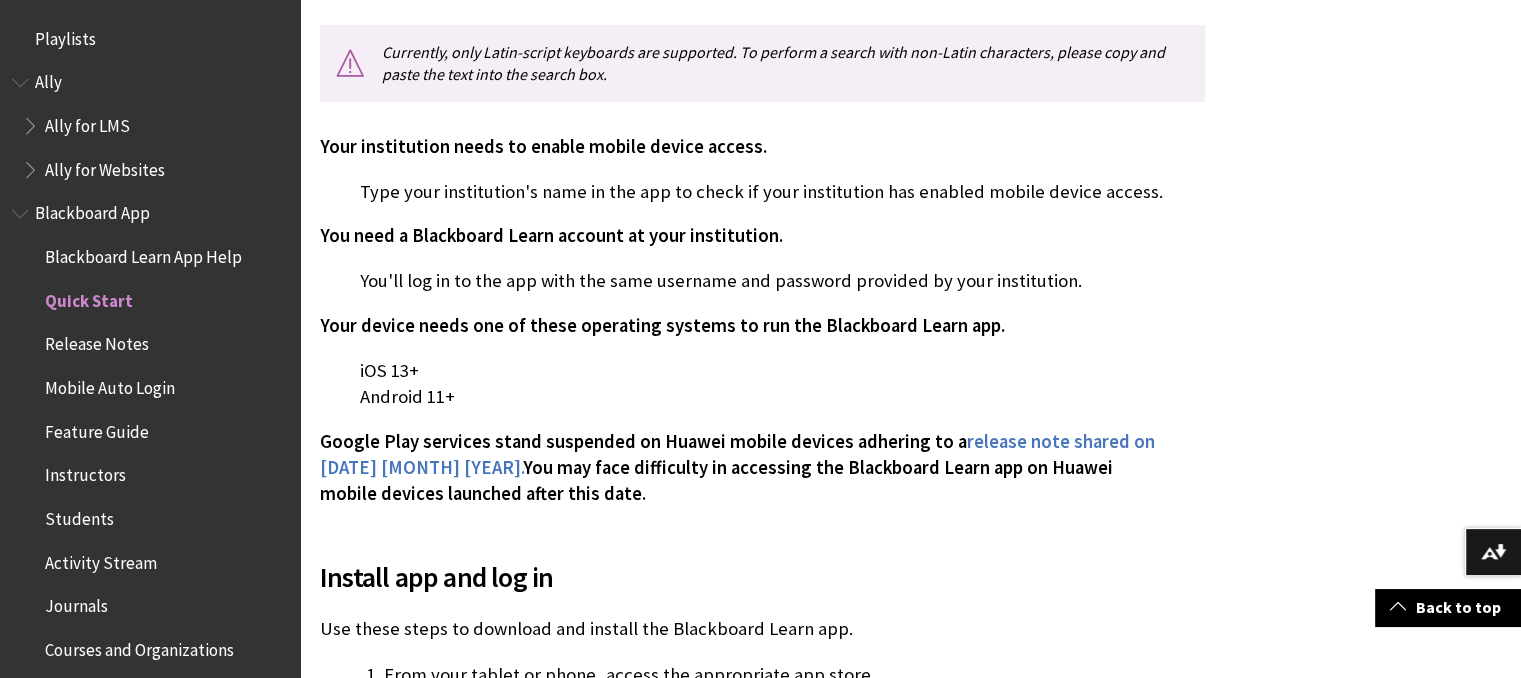 click on "Blackboard App" at bounding box center [92, 210] 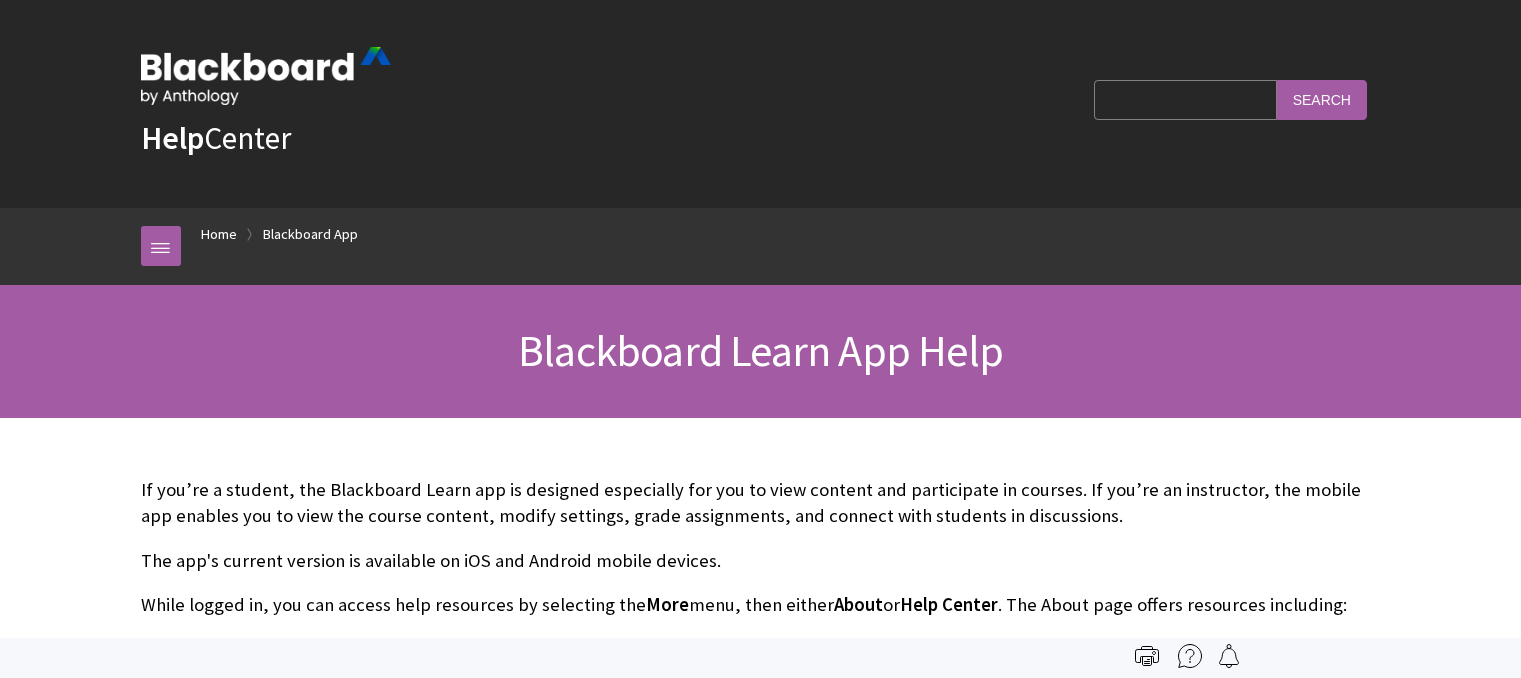 scroll, scrollTop: 0, scrollLeft: 0, axis: both 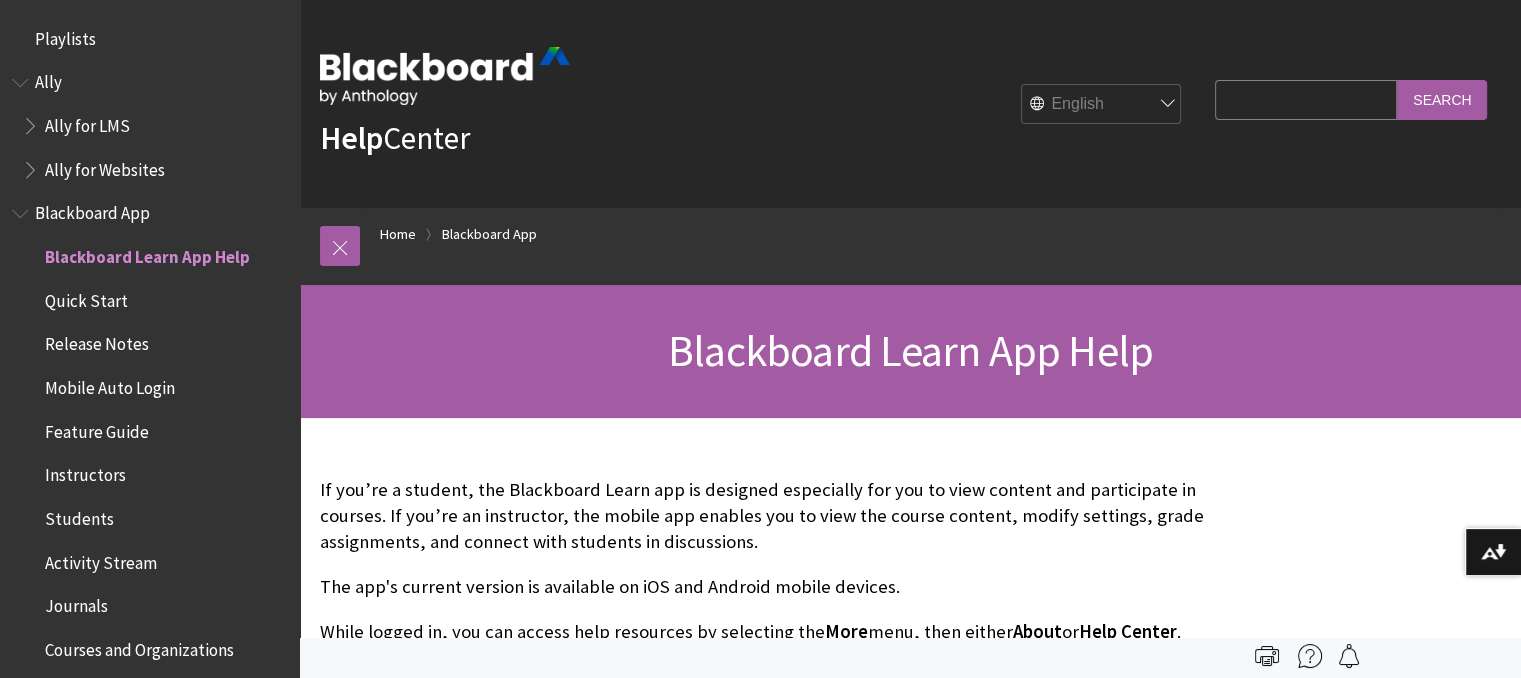 click on "Quick Start" at bounding box center (86, 297) 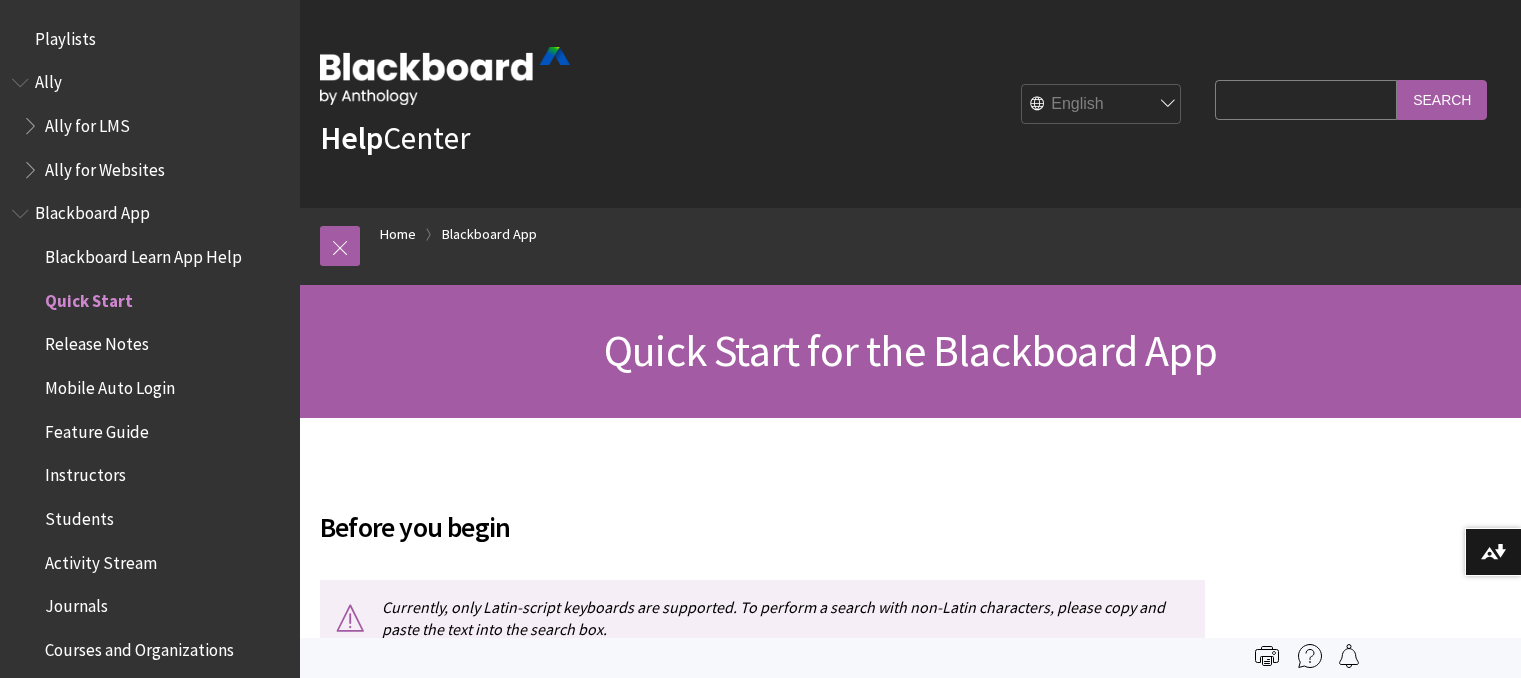 scroll, scrollTop: 0, scrollLeft: 0, axis: both 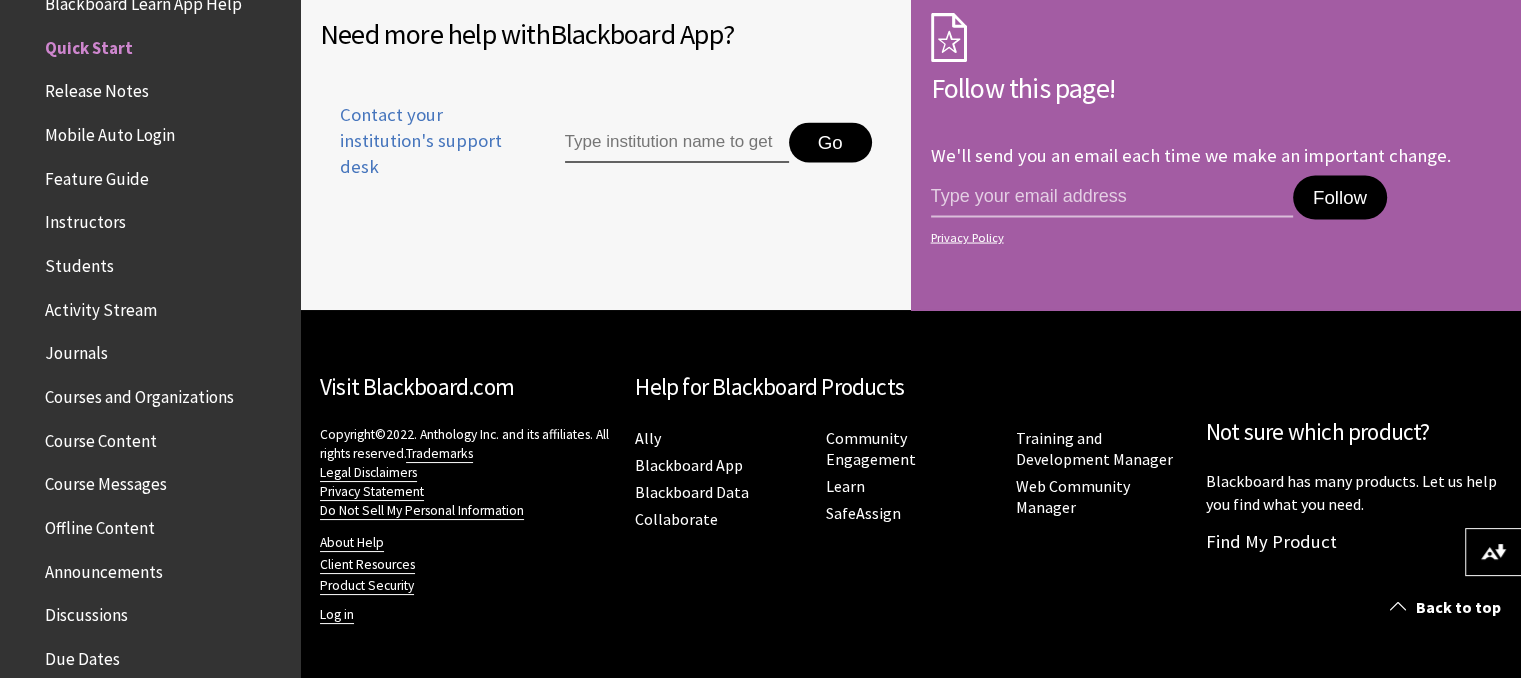 click on "Visit Blackboard.com
Copyright©2022. Anthology Inc. and its affiliates. All rights reserved.  Trademarks
Legal Disclaimers
Privacy Statement
Do Not Sell My Personal Information
About Help
Client Resources
Product Security
User account menu
Log in
Help for Blackboard Products
Ally
Blackboard App
Blackboard Data
Learn" at bounding box center [910, 493] 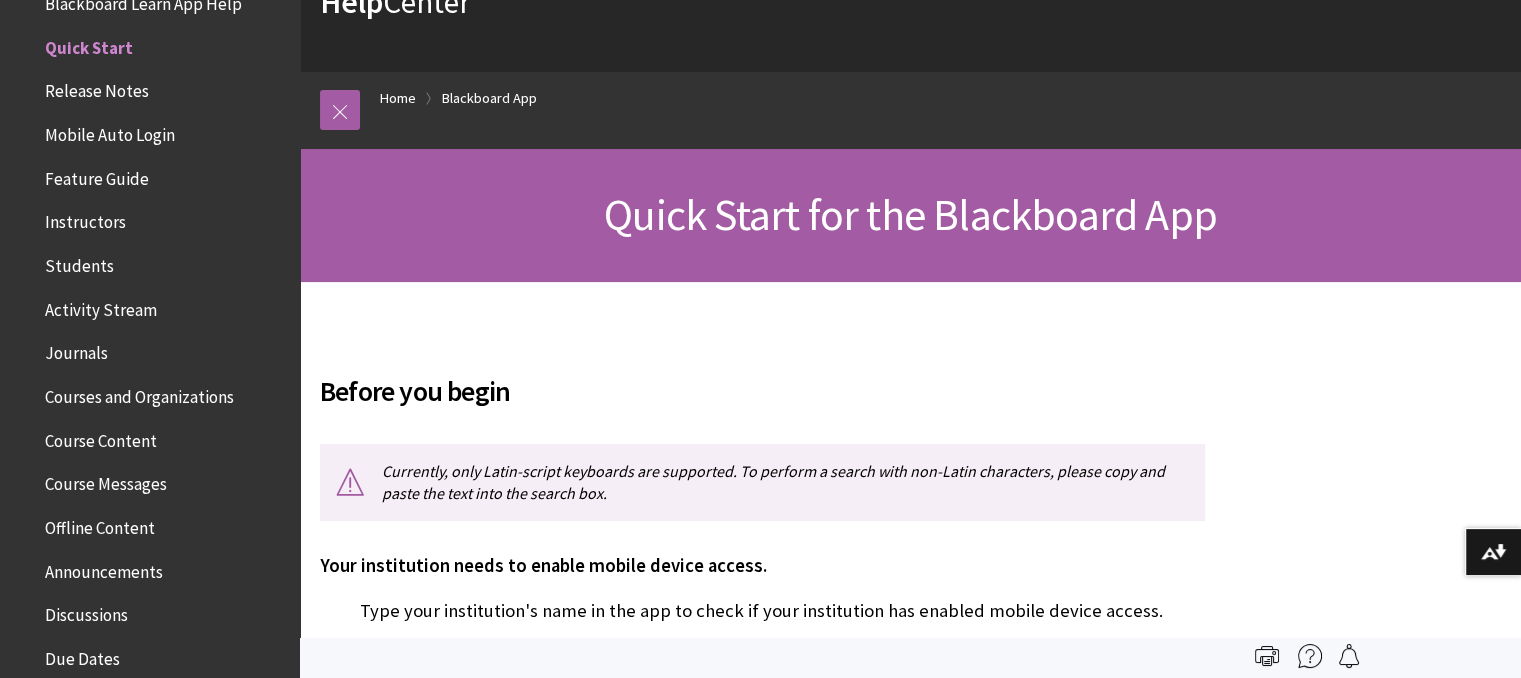 scroll, scrollTop: 133, scrollLeft: 0, axis: vertical 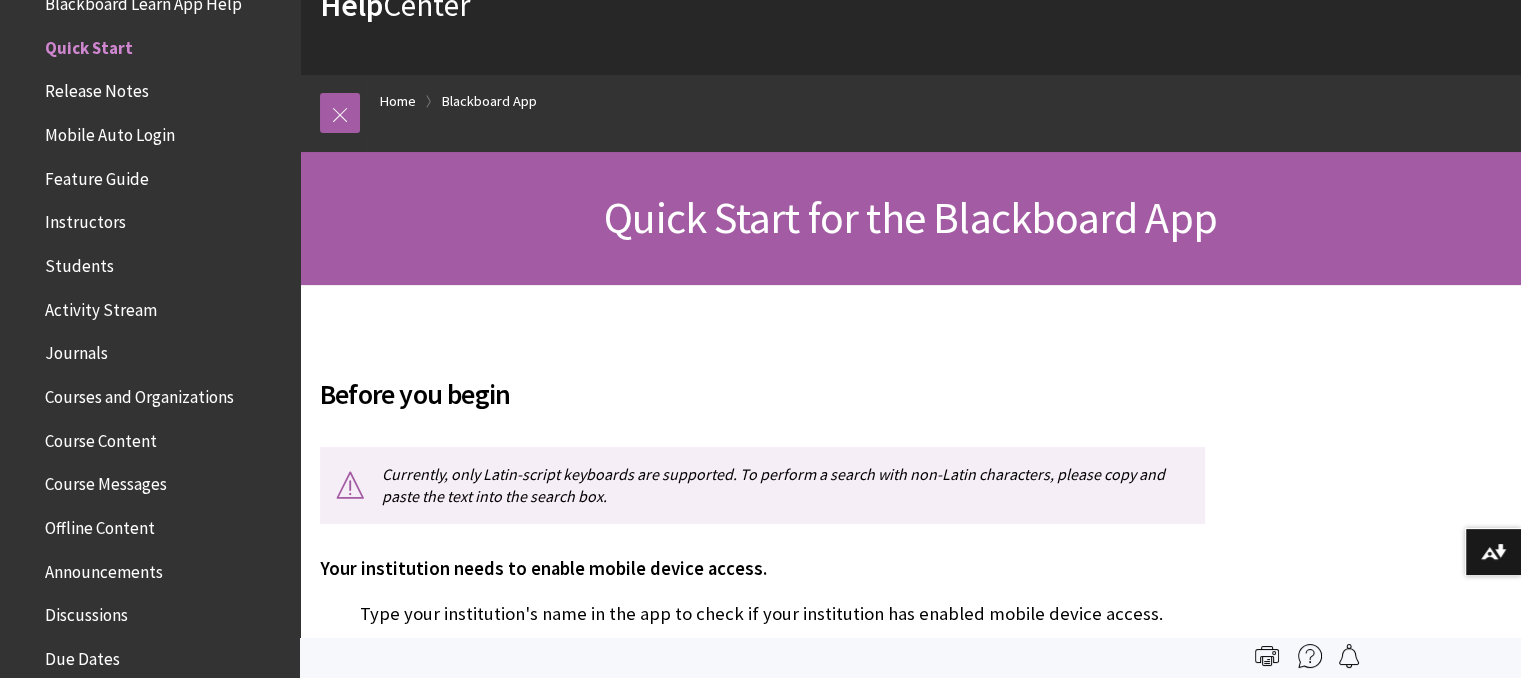 click on "Students" at bounding box center [79, 262] 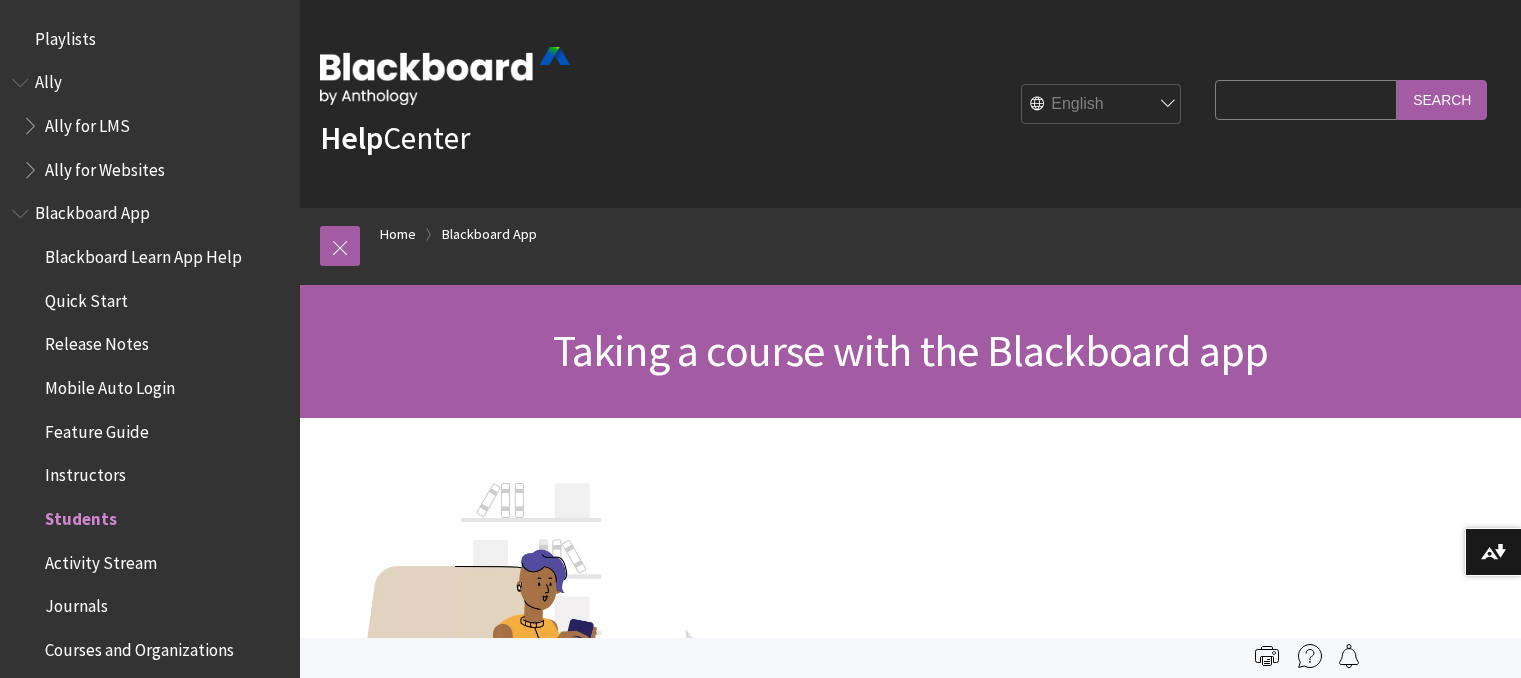 scroll, scrollTop: 0, scrollLeft: 0, axis: both 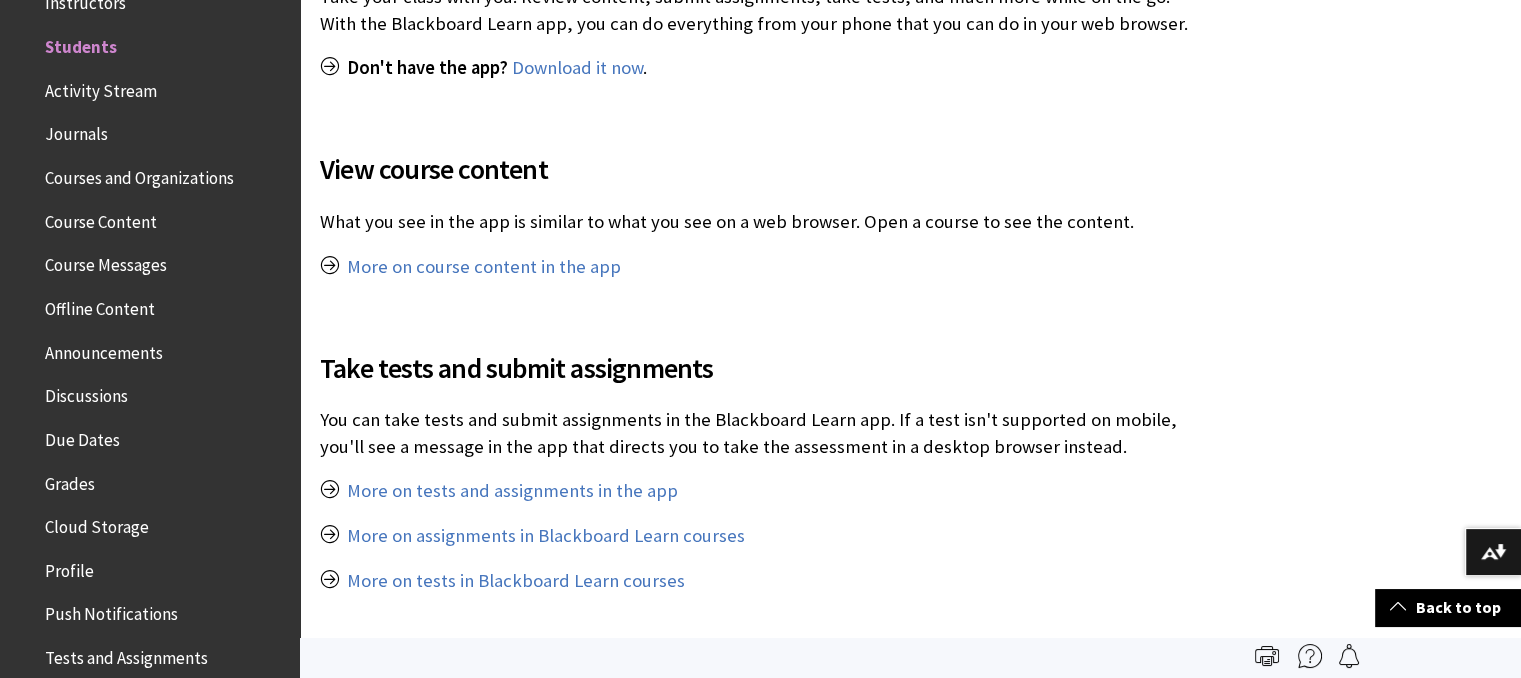 click on "Grades" at bounding box center (70, 480) 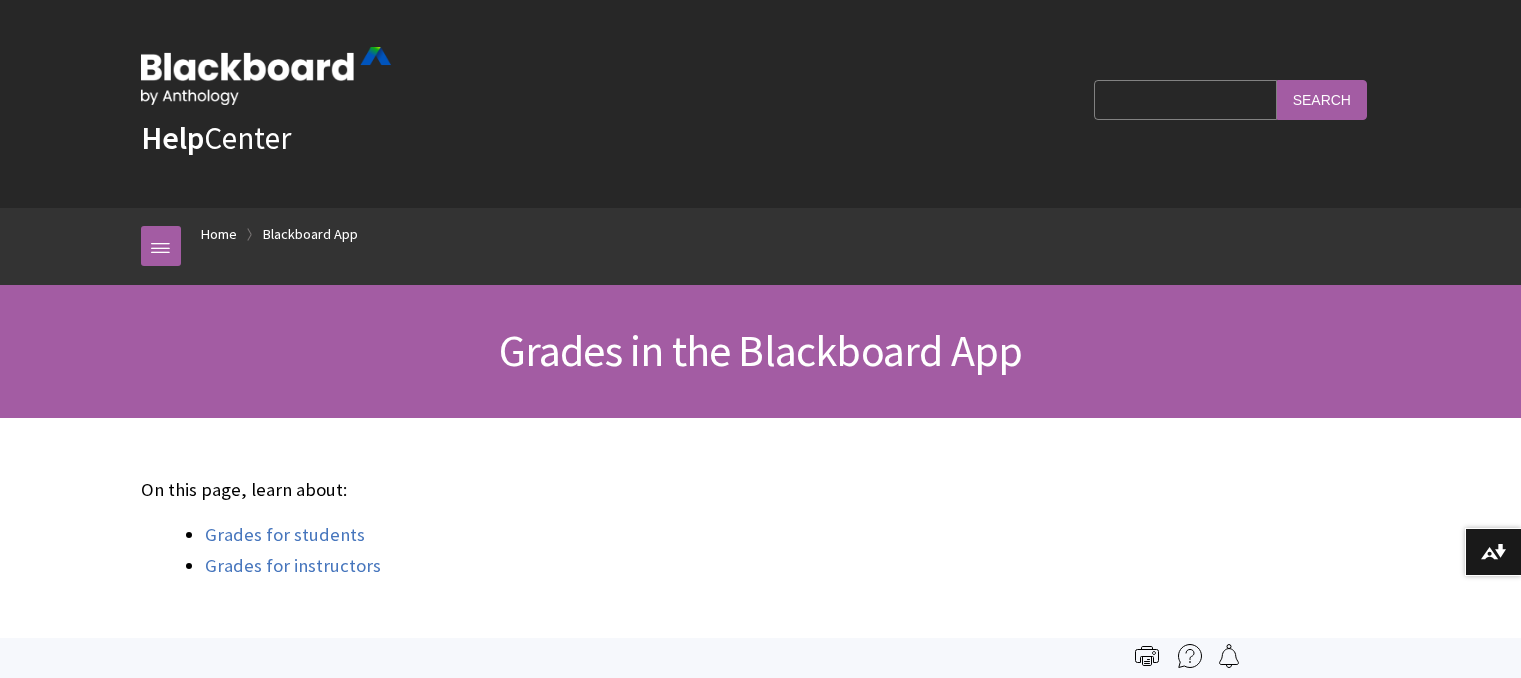 scroll, scrollTop: 0, scrollLeft: 0, axis: both 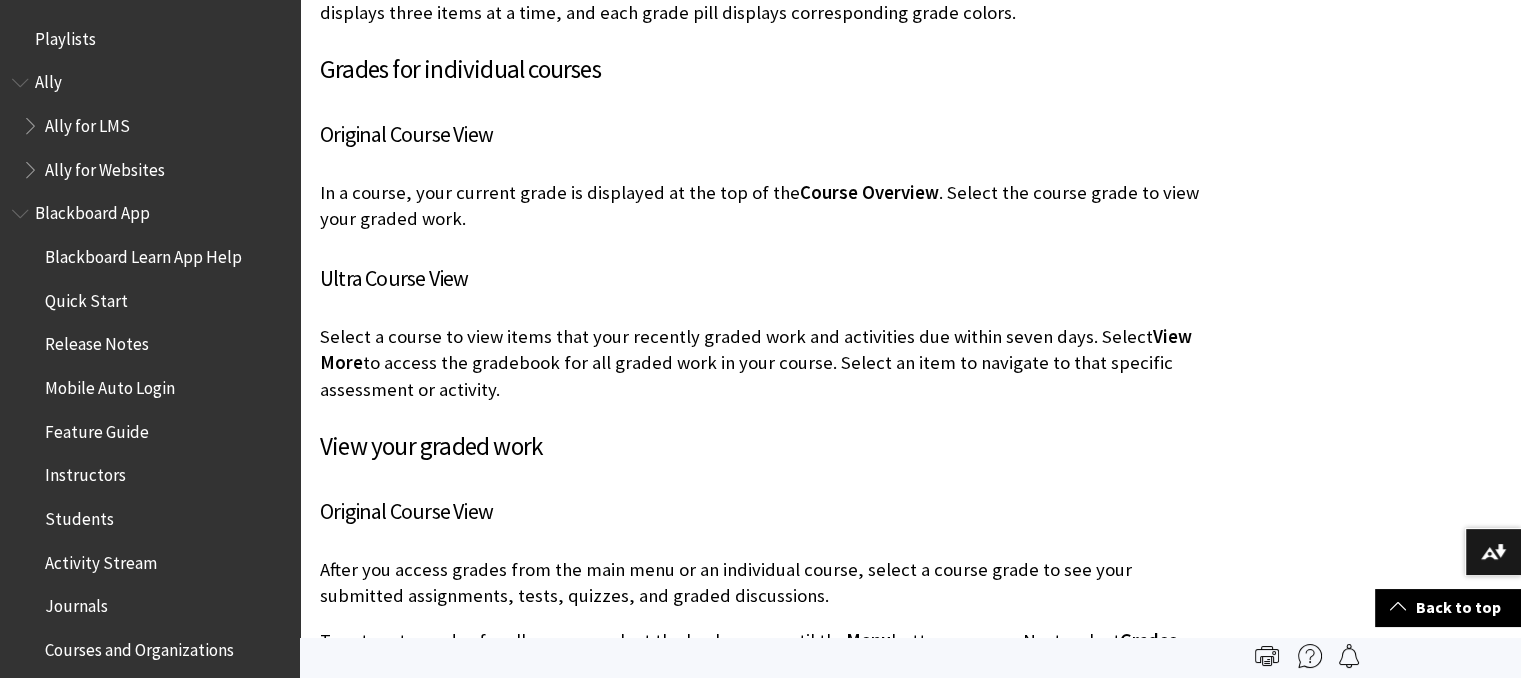 click on "Playlists" at bounding box center (65, 35) 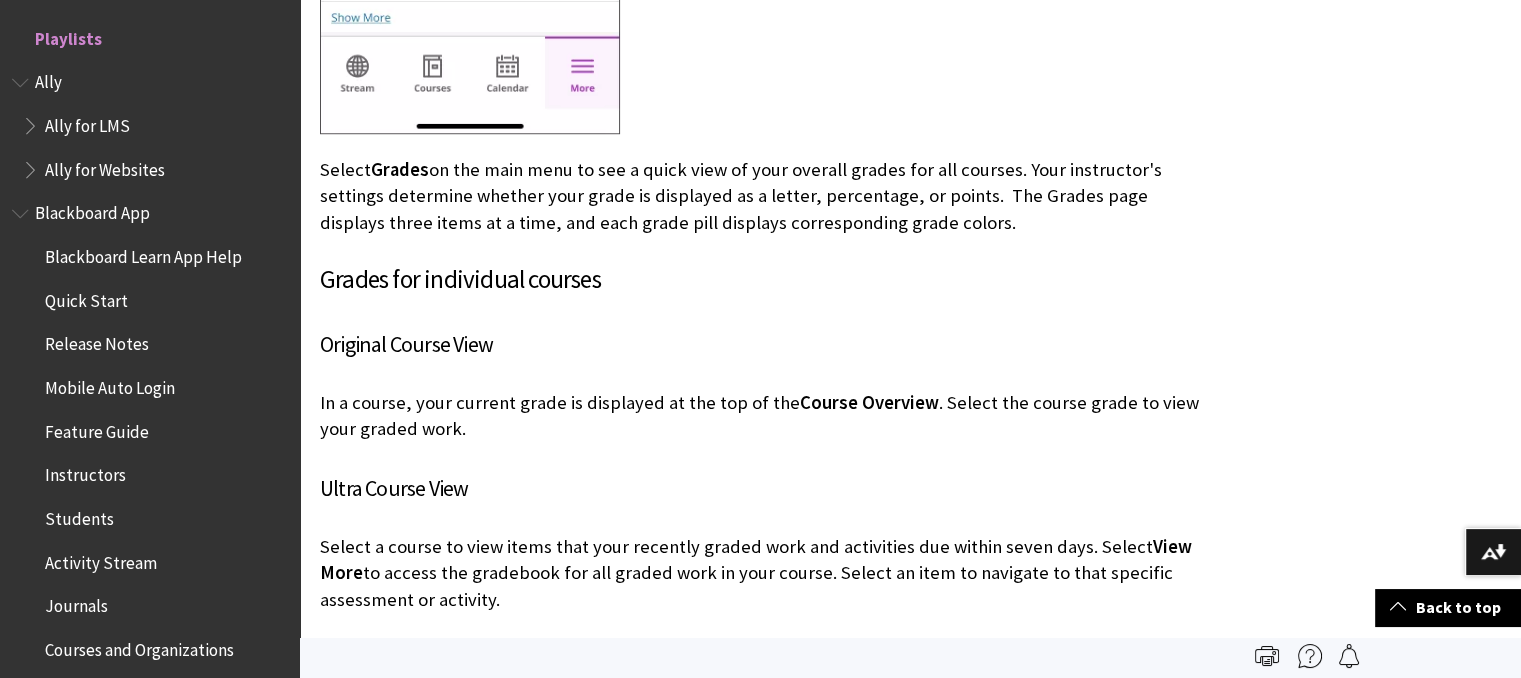 scroll, scrollTop: 1263, scrollLeft: 0, axis: vertical 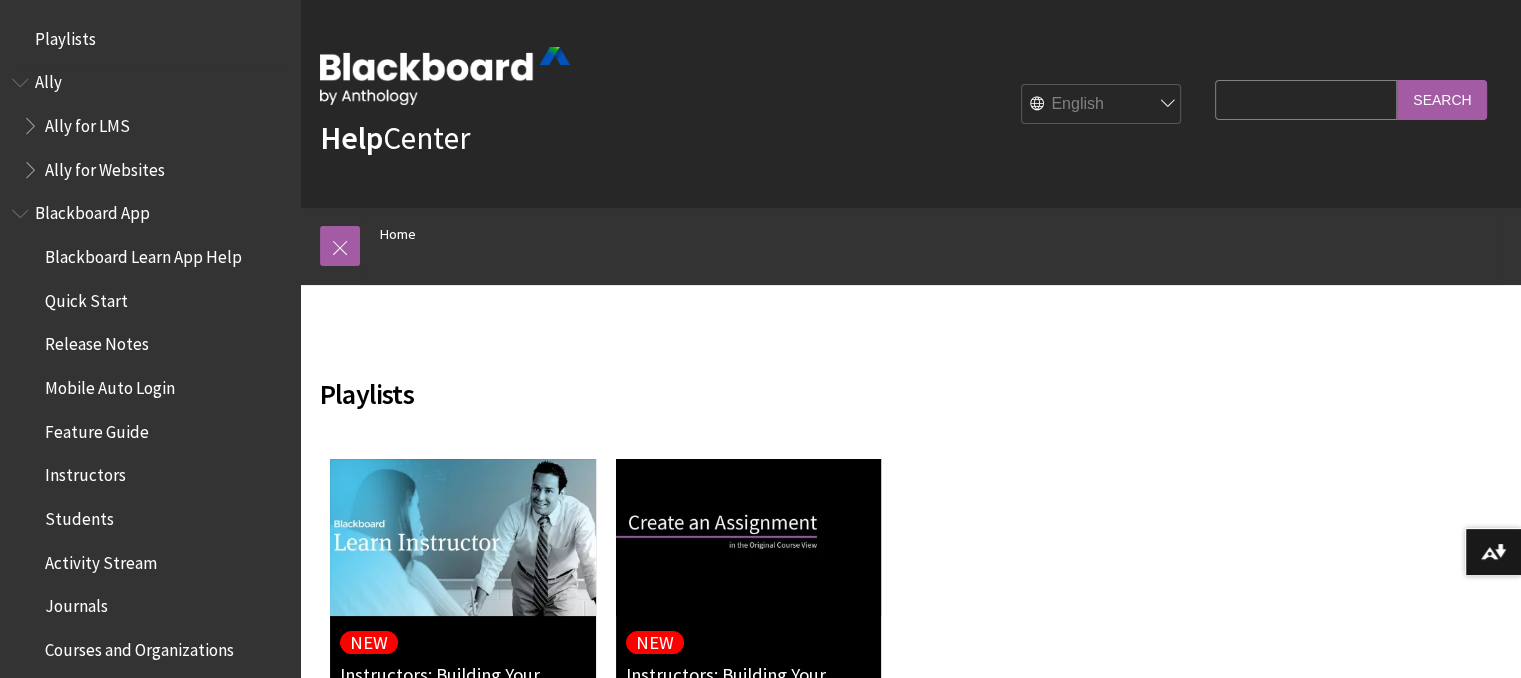 click on "Ally for LMS Ally for Websites" at bounding box center (150, 147) 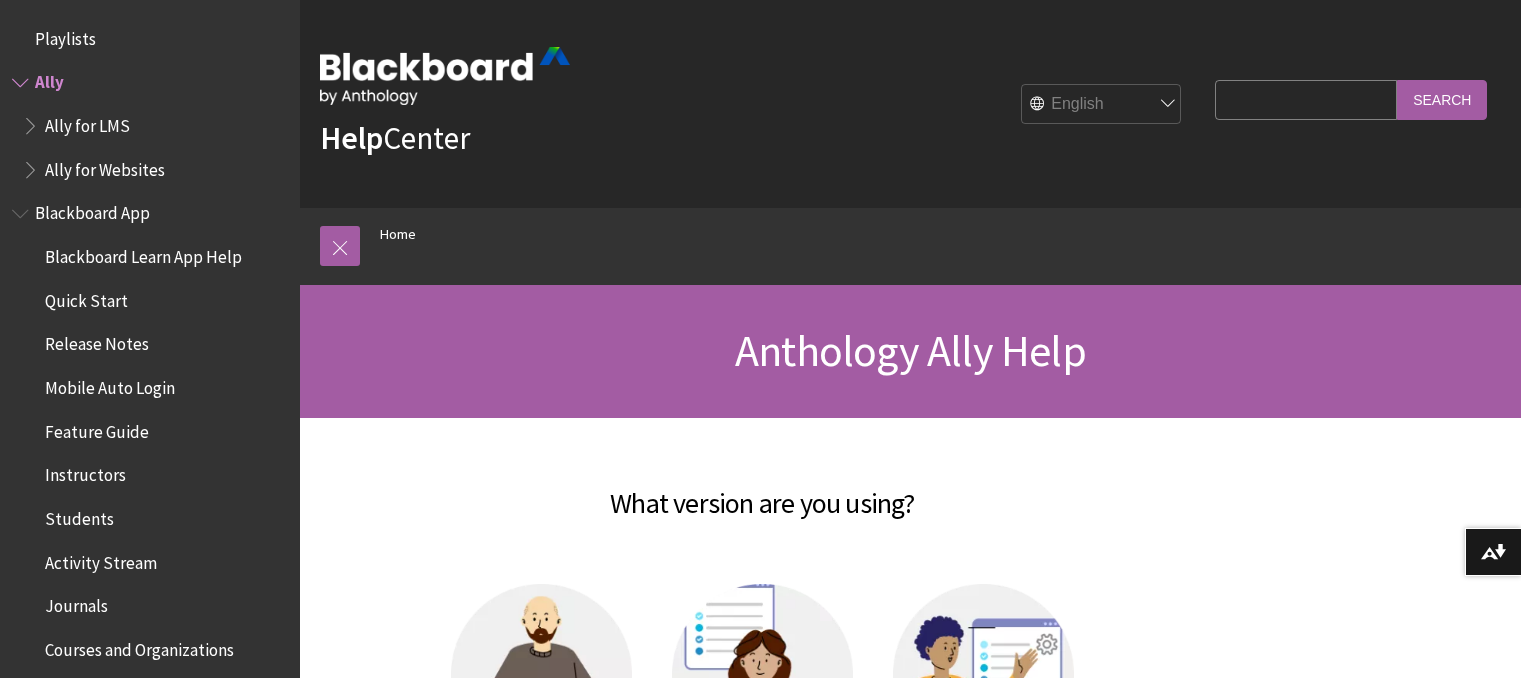 scroll, scrollTop: 0, scrollLeft: 0, axis: both 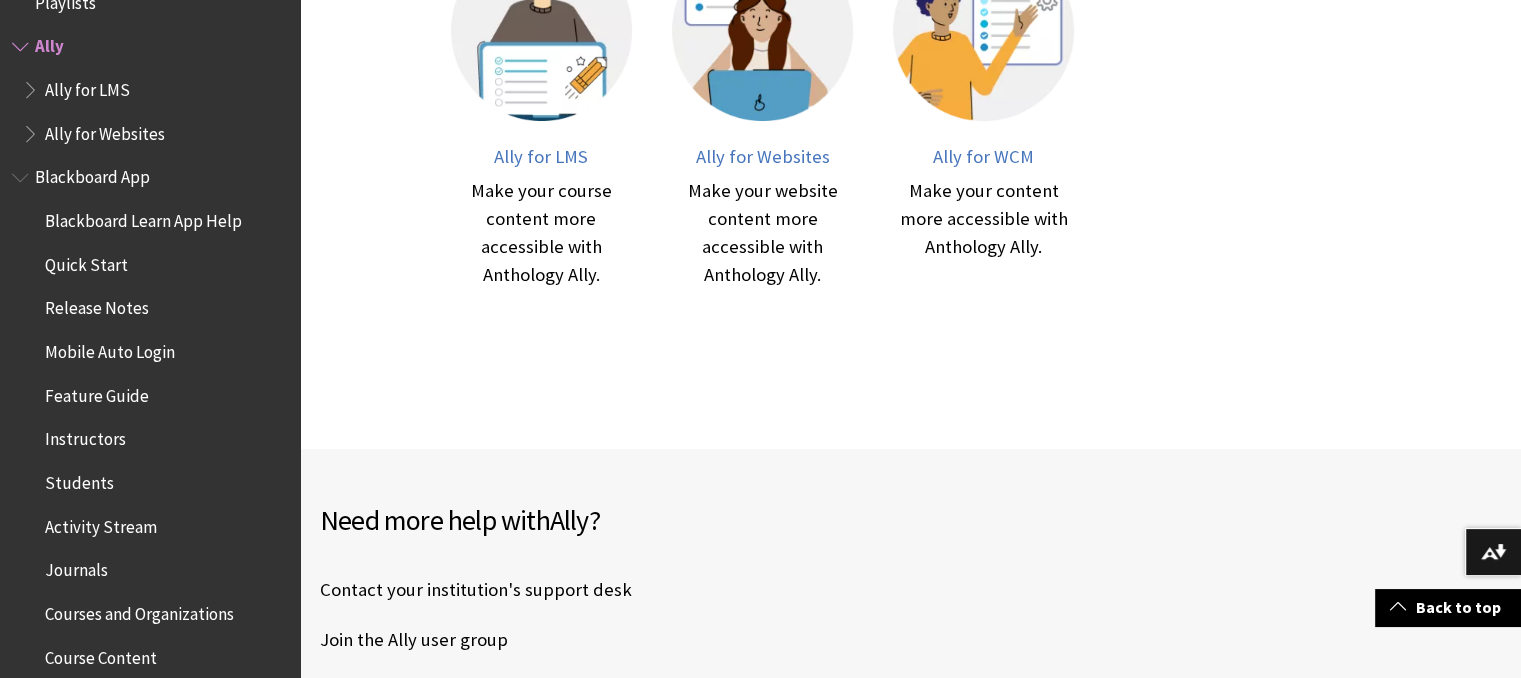 click on "Ally Ally for LMS Ally for Websites" at bounding box center (150, 90) 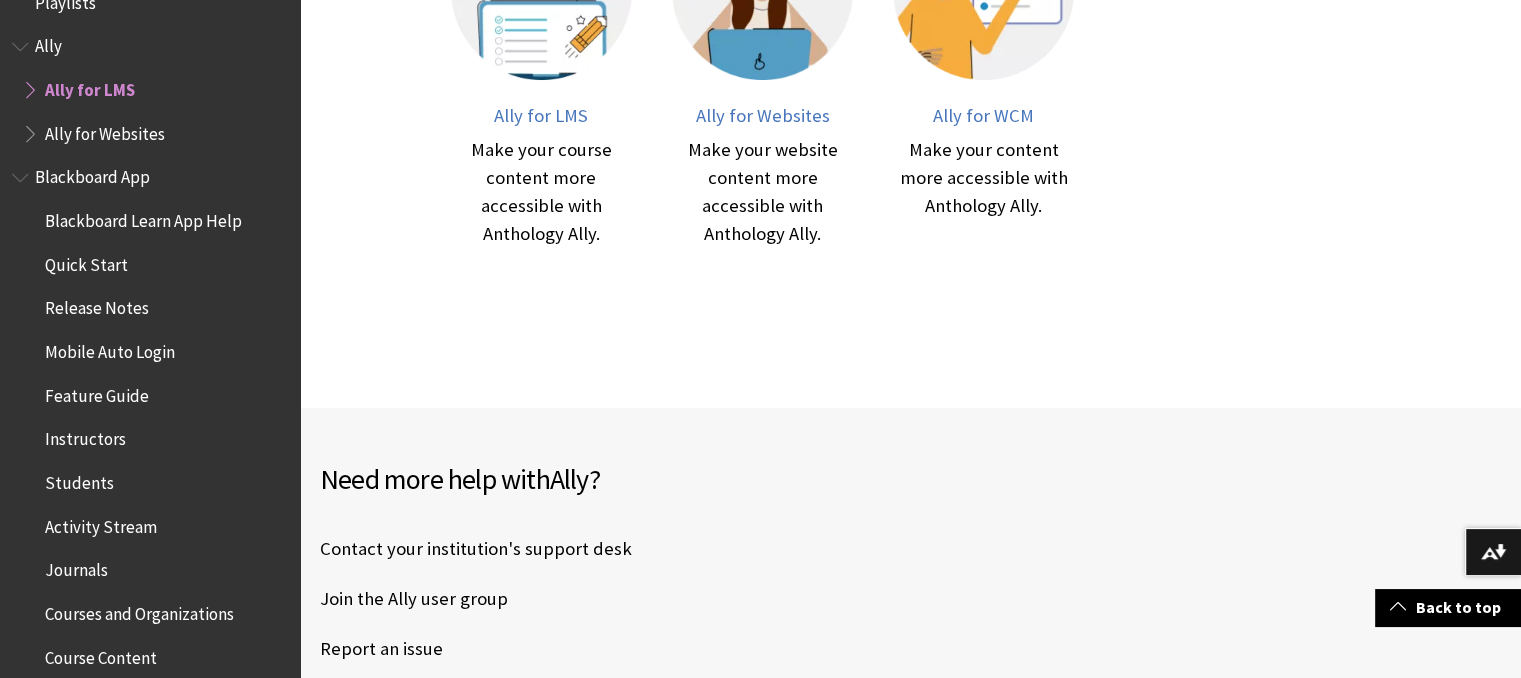 scroll, scrollTop: 588, scrollLeft: 0, axis: vertical 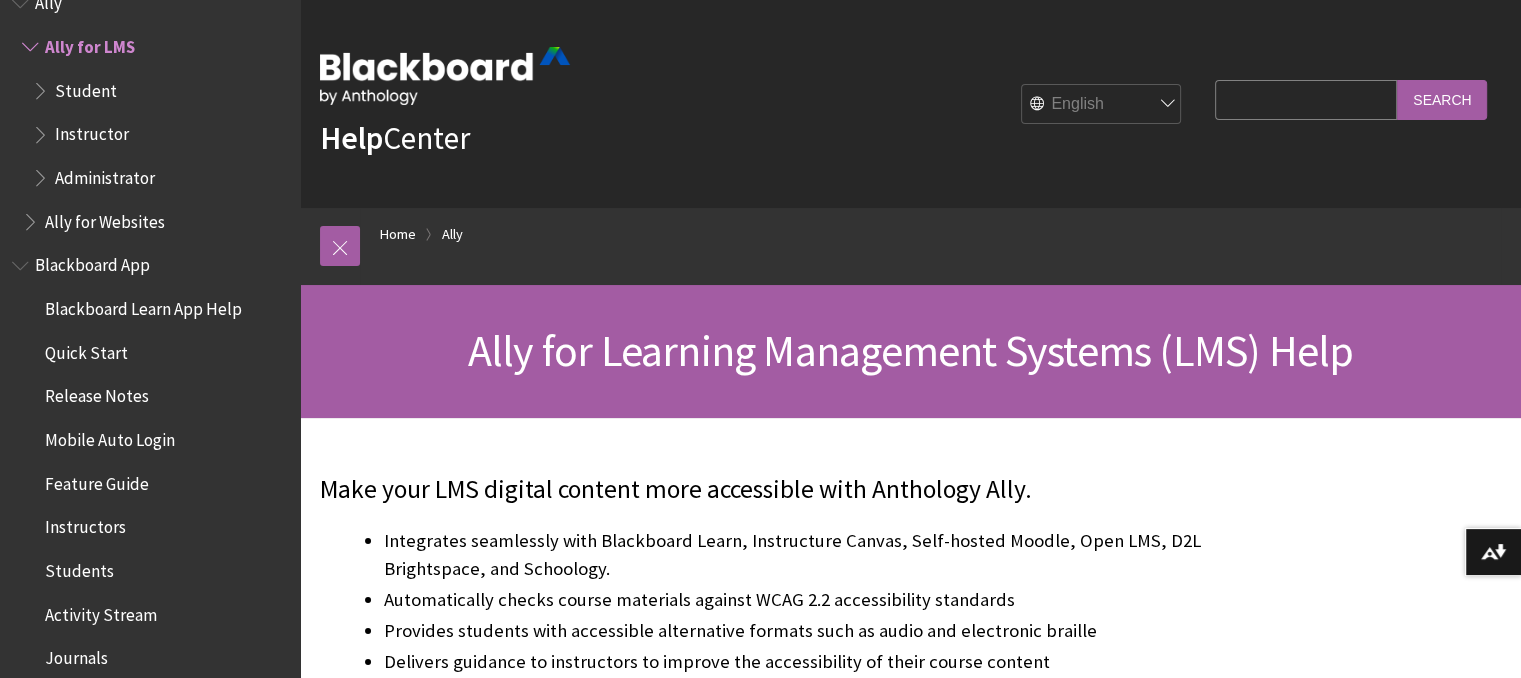 click on "Student" at bounding box center [86, 87] 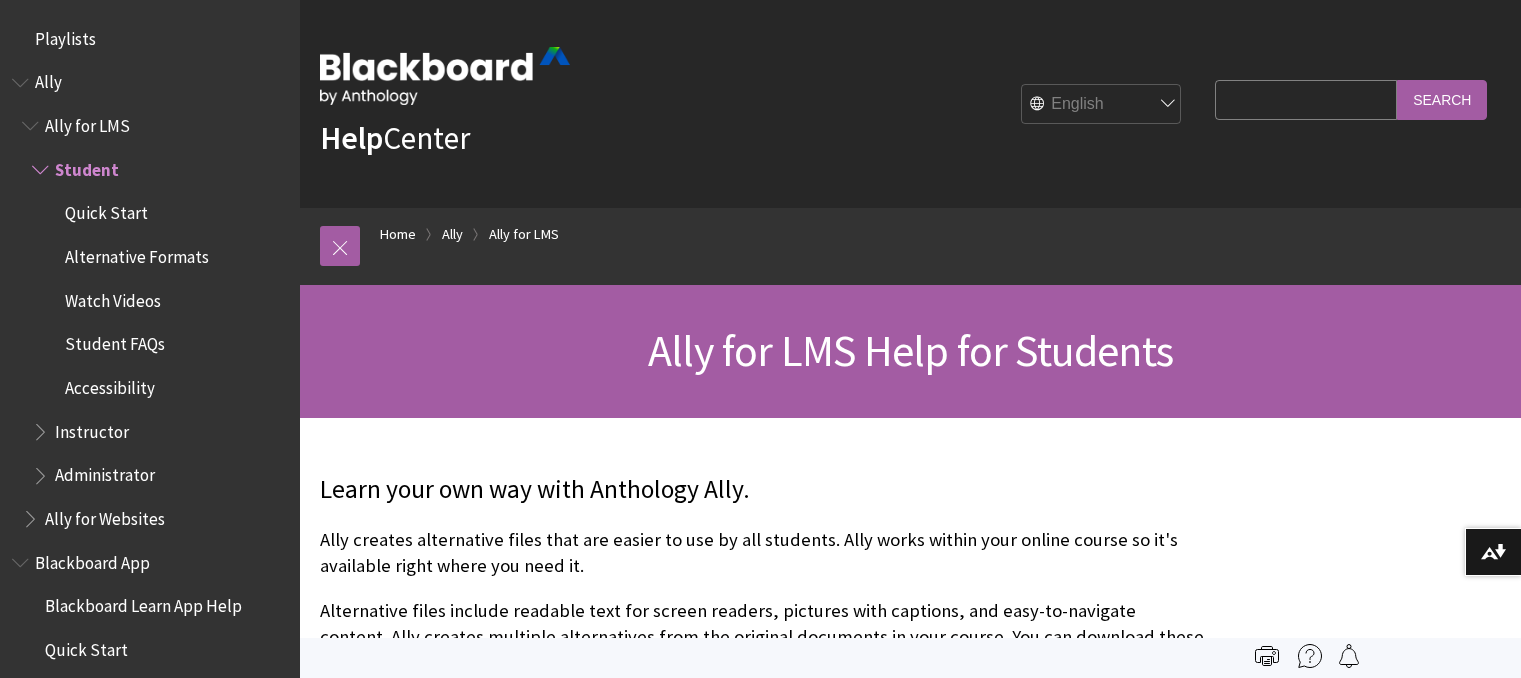 scroll, scrollTop: 0, scrollLeft: 0, axis: both 